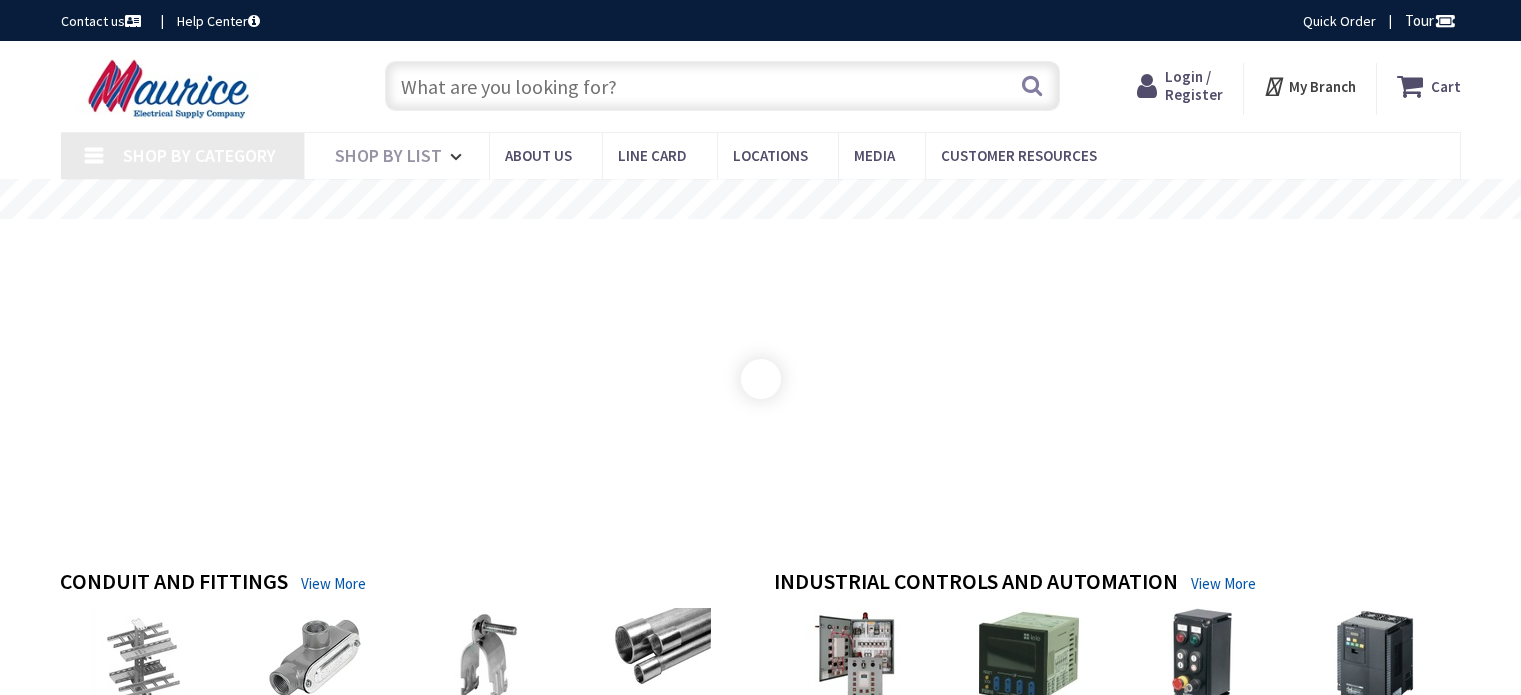 scroll, scrollTop: 0, scrollLeft: 0, axis: both 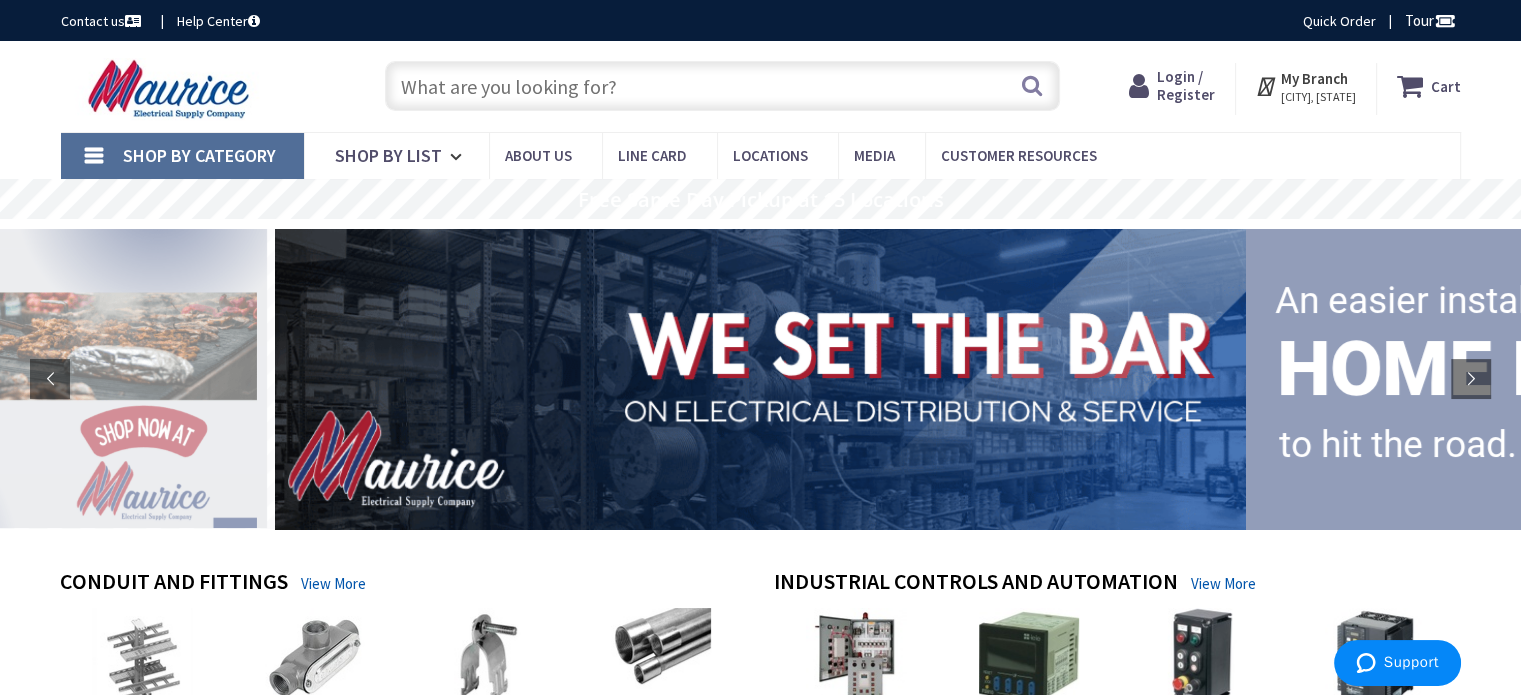click at bounding box center [722, 86] 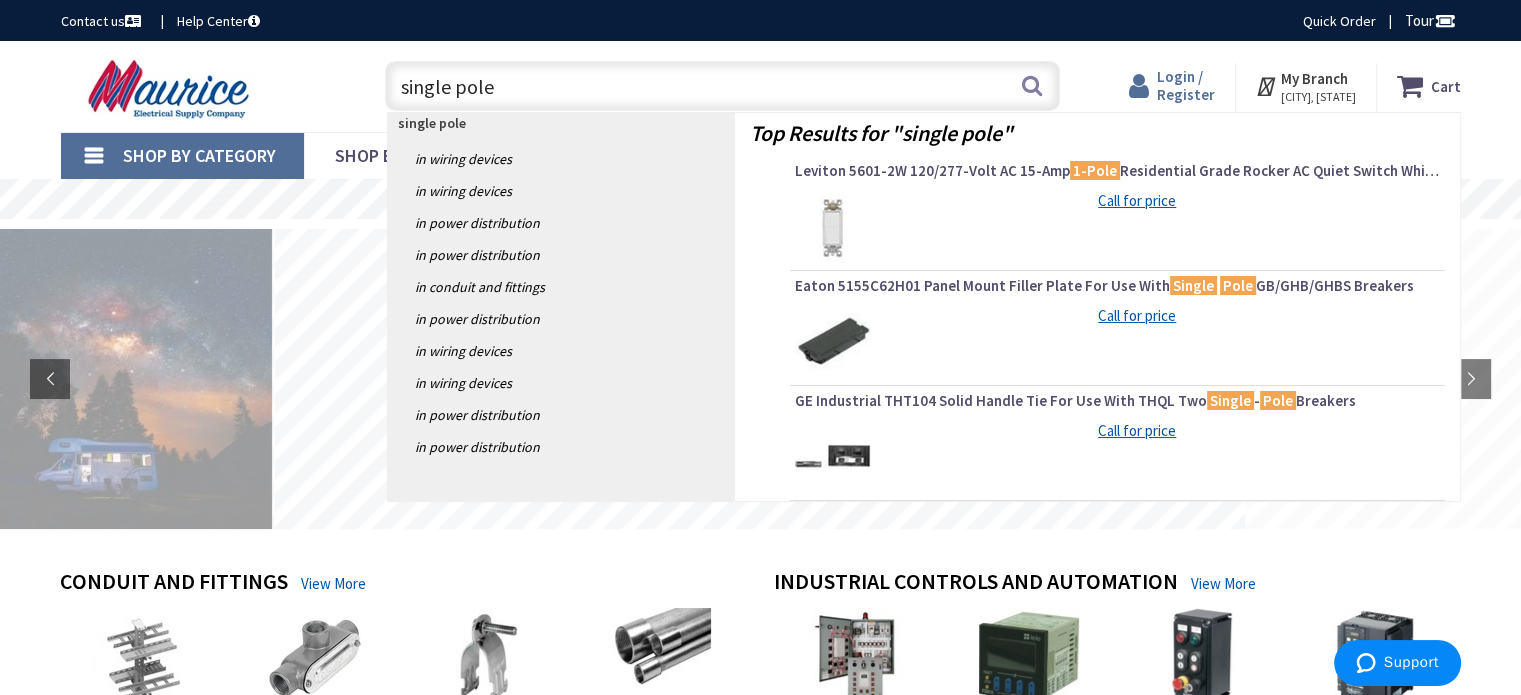 type on "single pole" 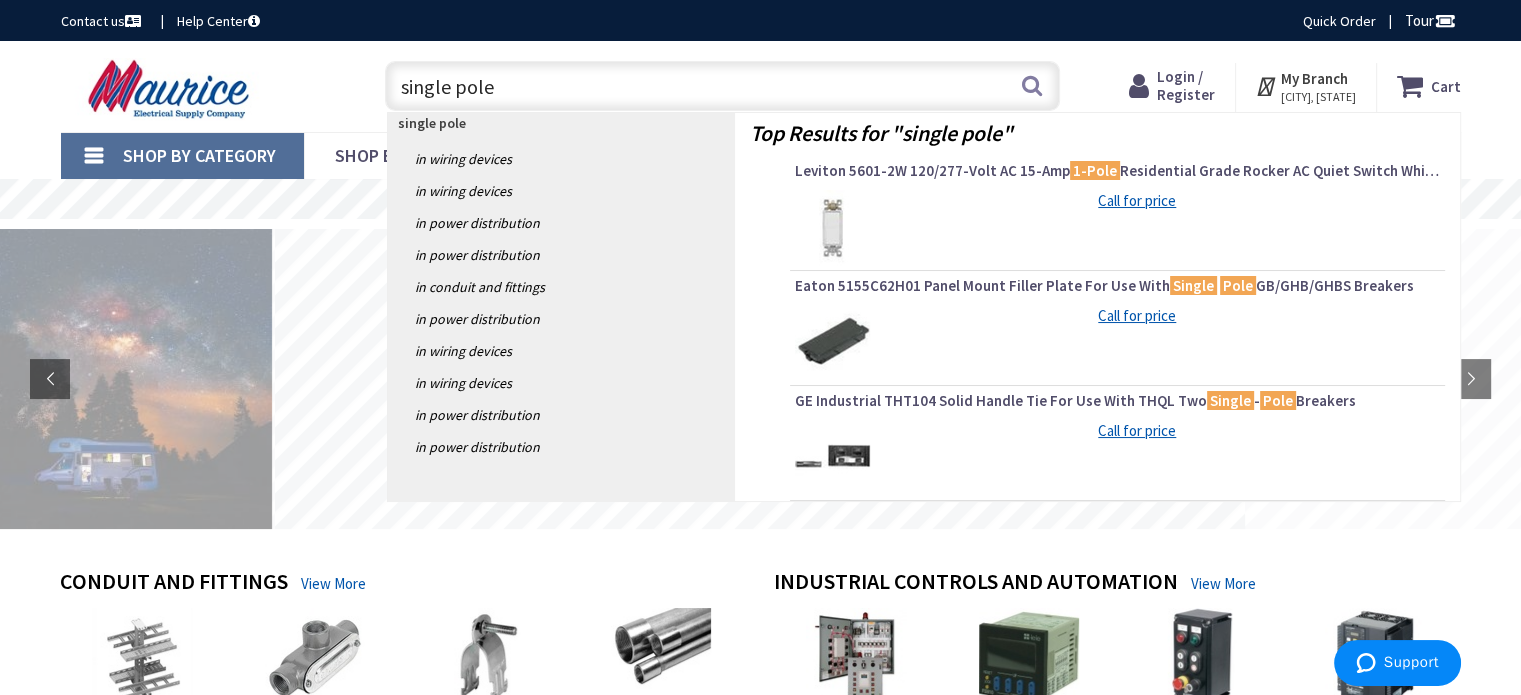 click on "Login / Register" at bounding box center (1186, 85) 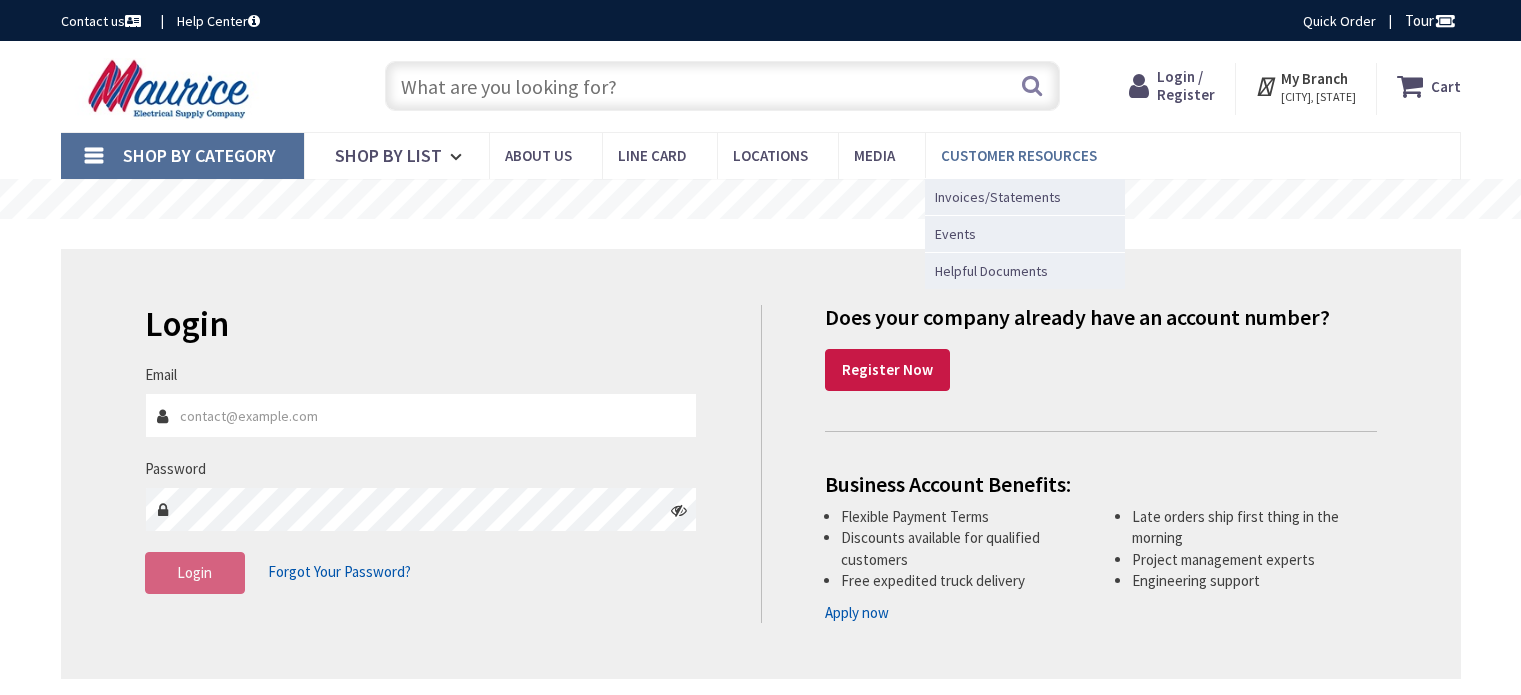 scroll, scrollTop: 0, scrollLeft: 0, axis: both 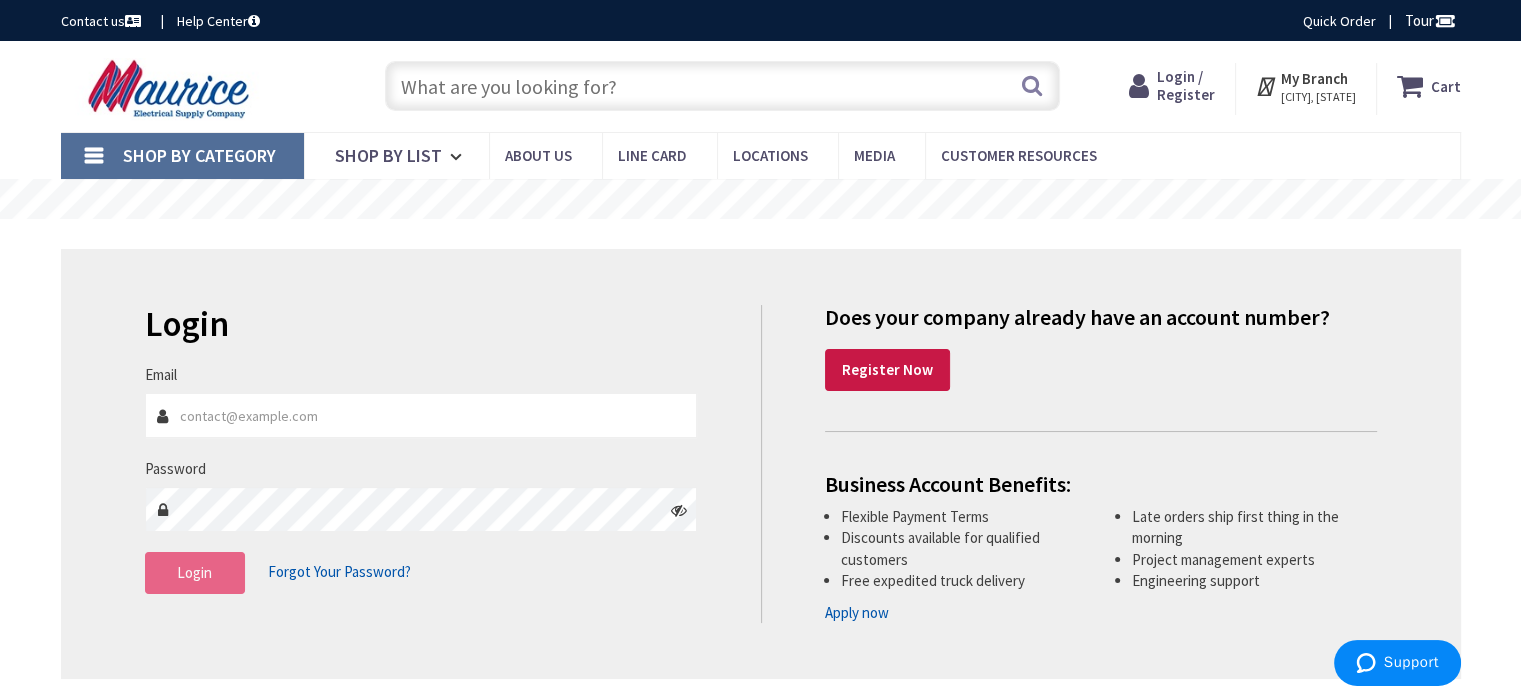 type on "jason@echoelectric.net" 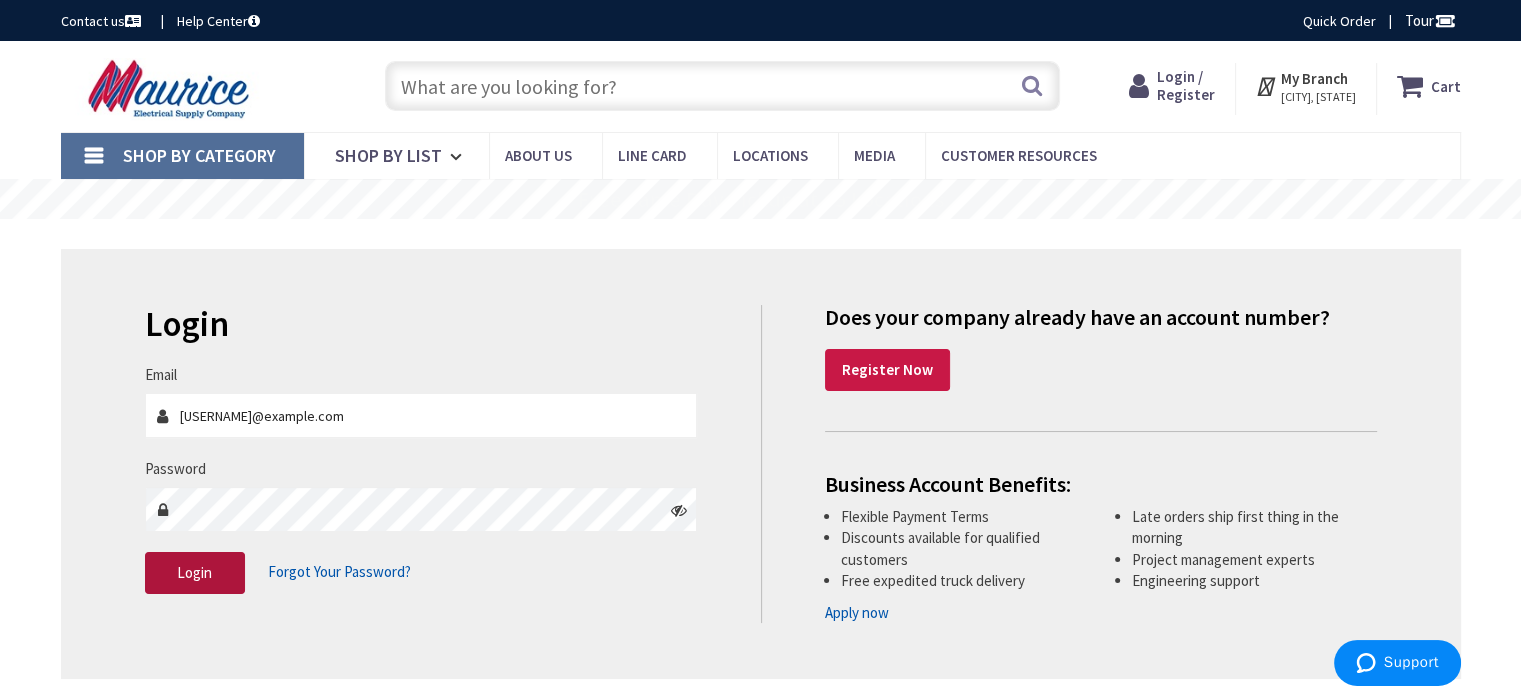click on "Login" at bounding box center (195, 573) 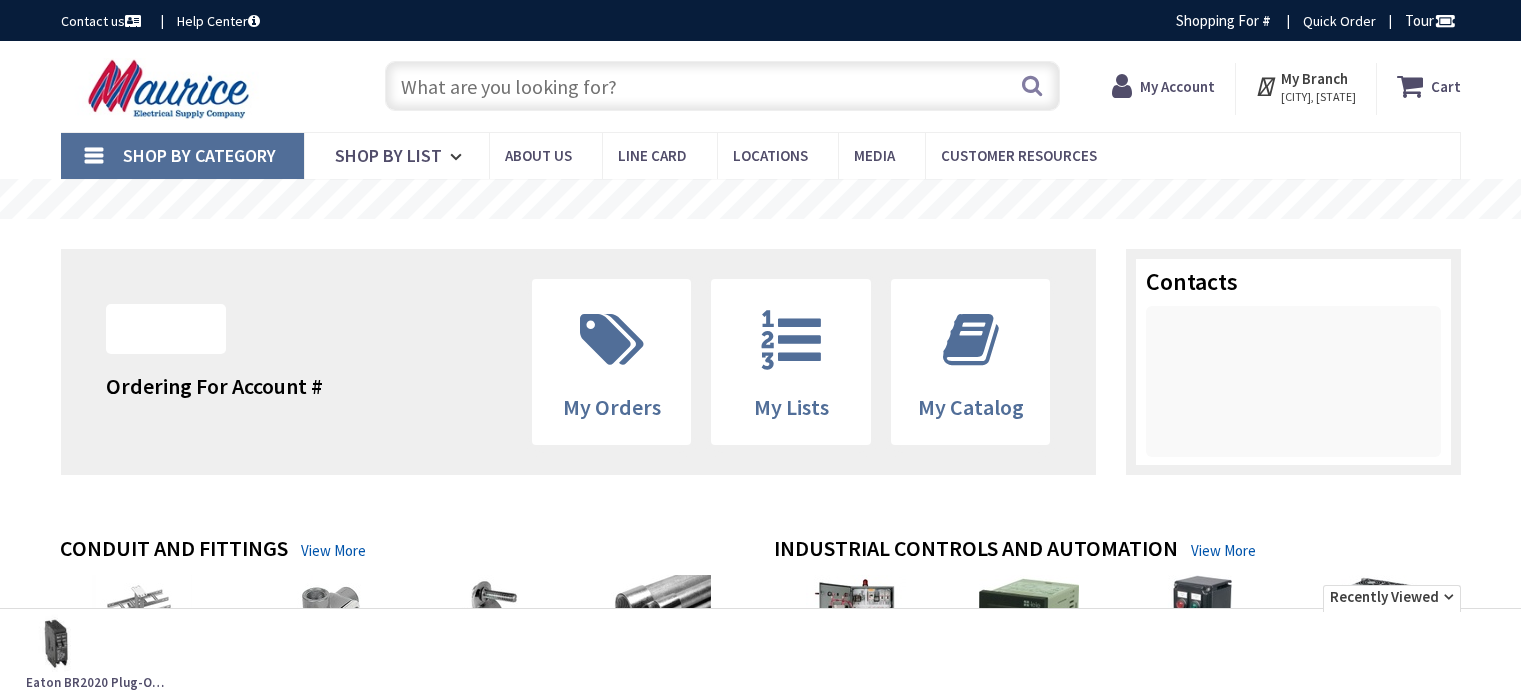 scroll, scrollTop: 0, scrollLeft: 0, axis: both 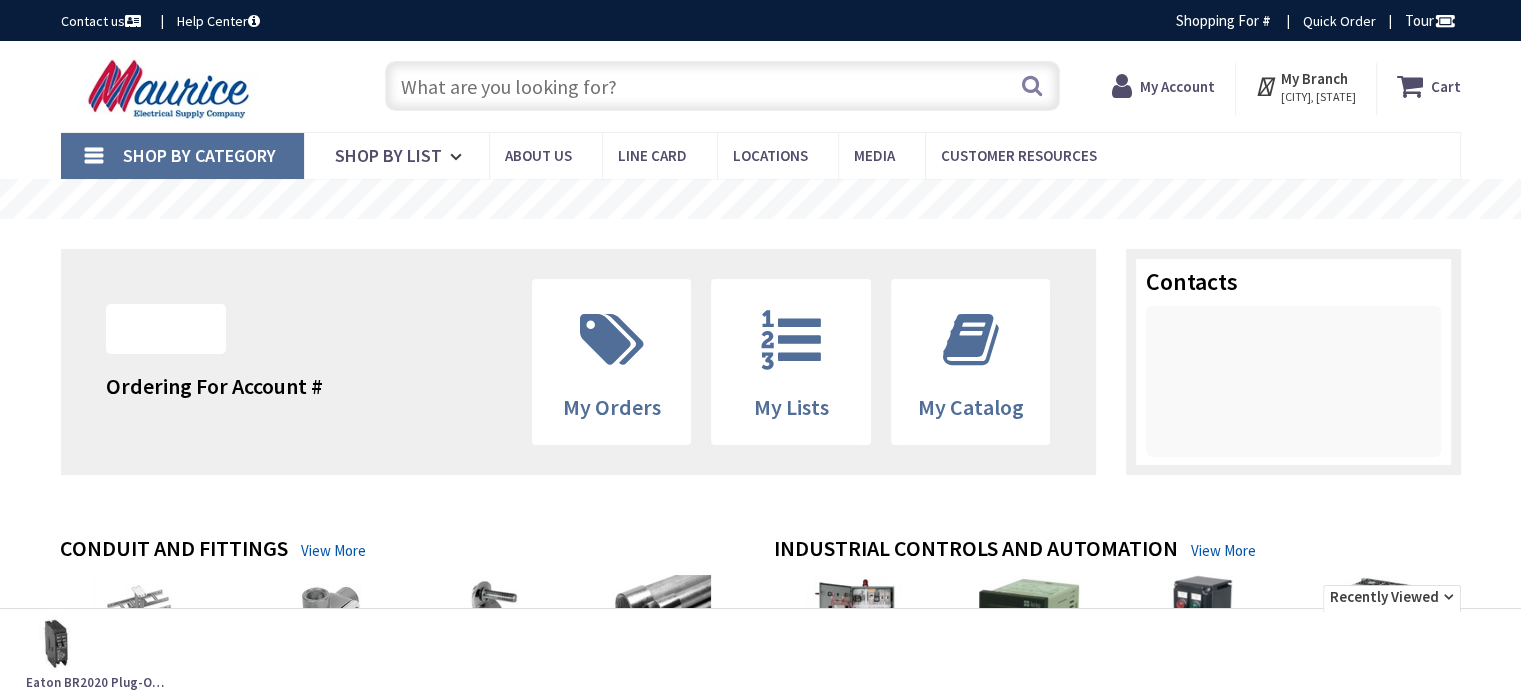 click at bounding box center (722, 86) 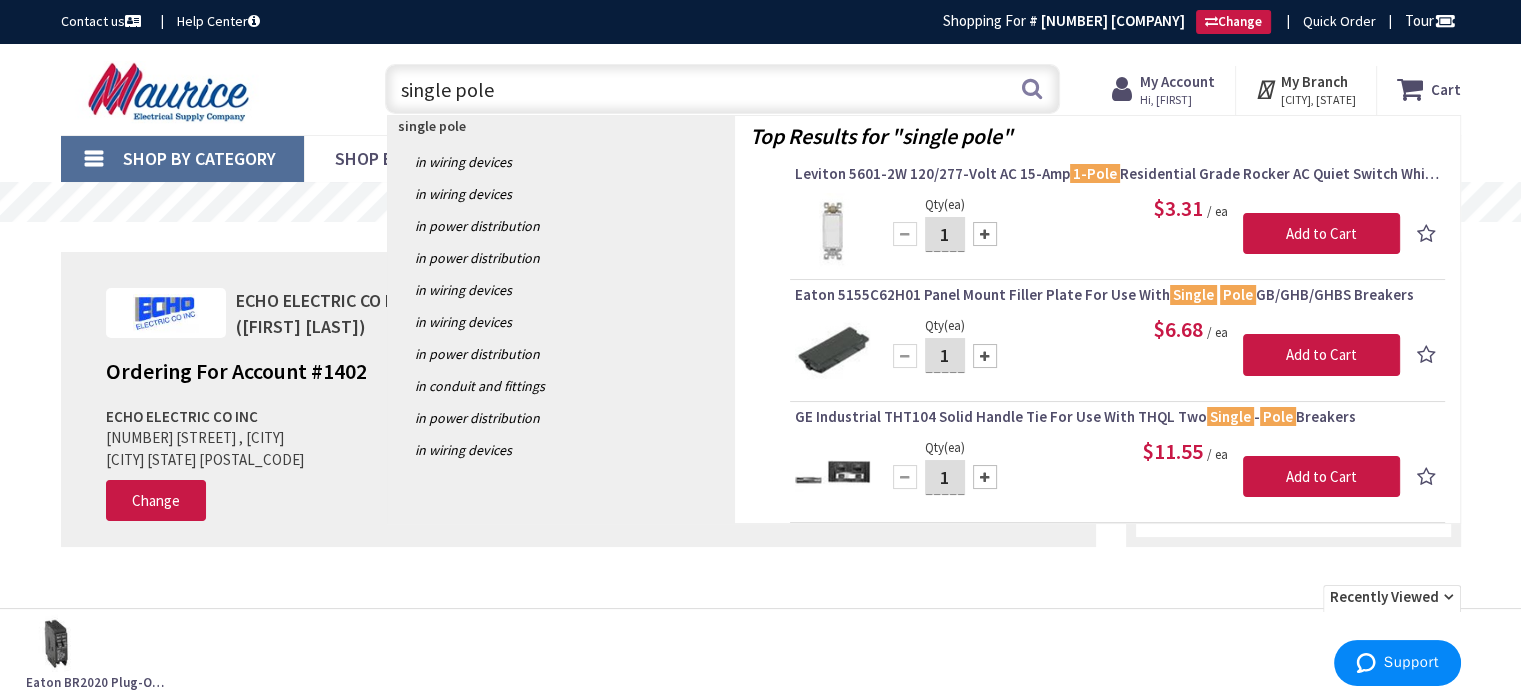 scroll, scrollTop: 0, scrollLeft: 0, axis: both 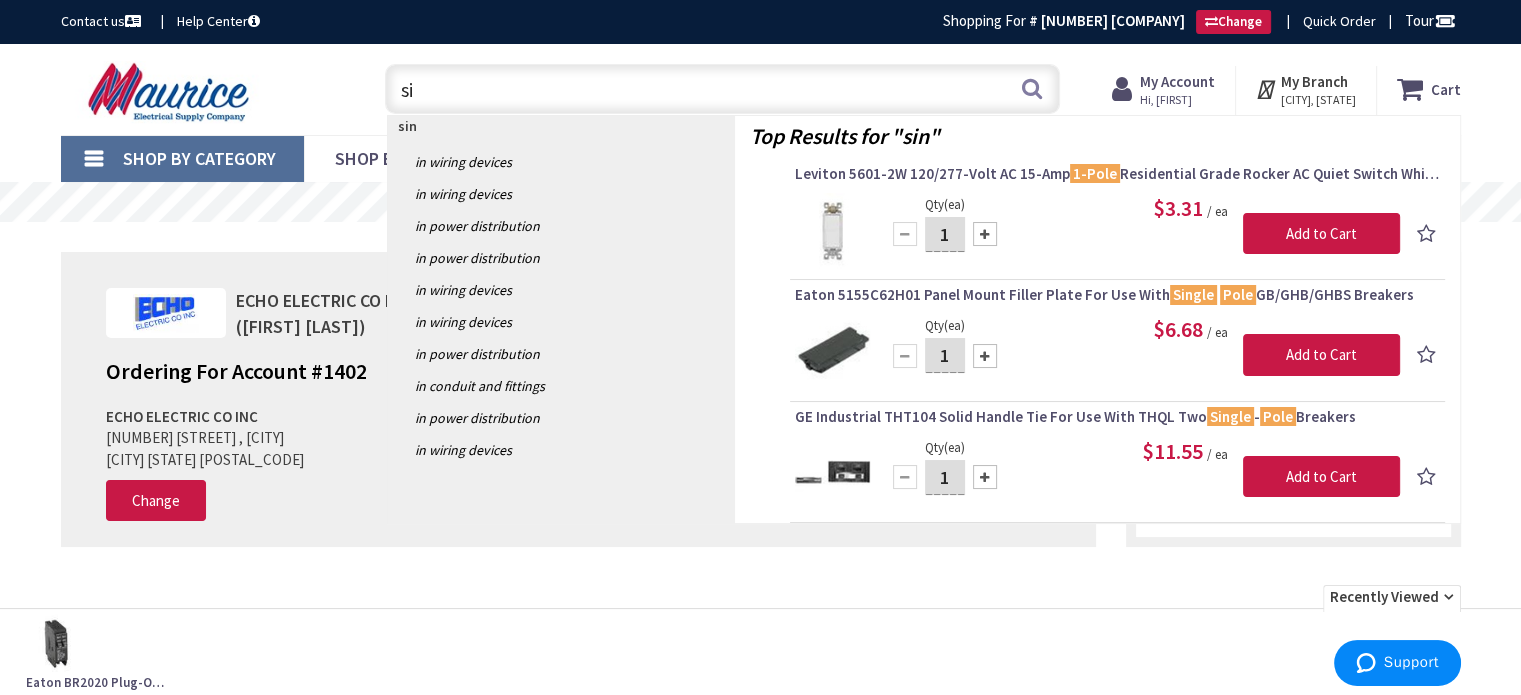 type on "s" 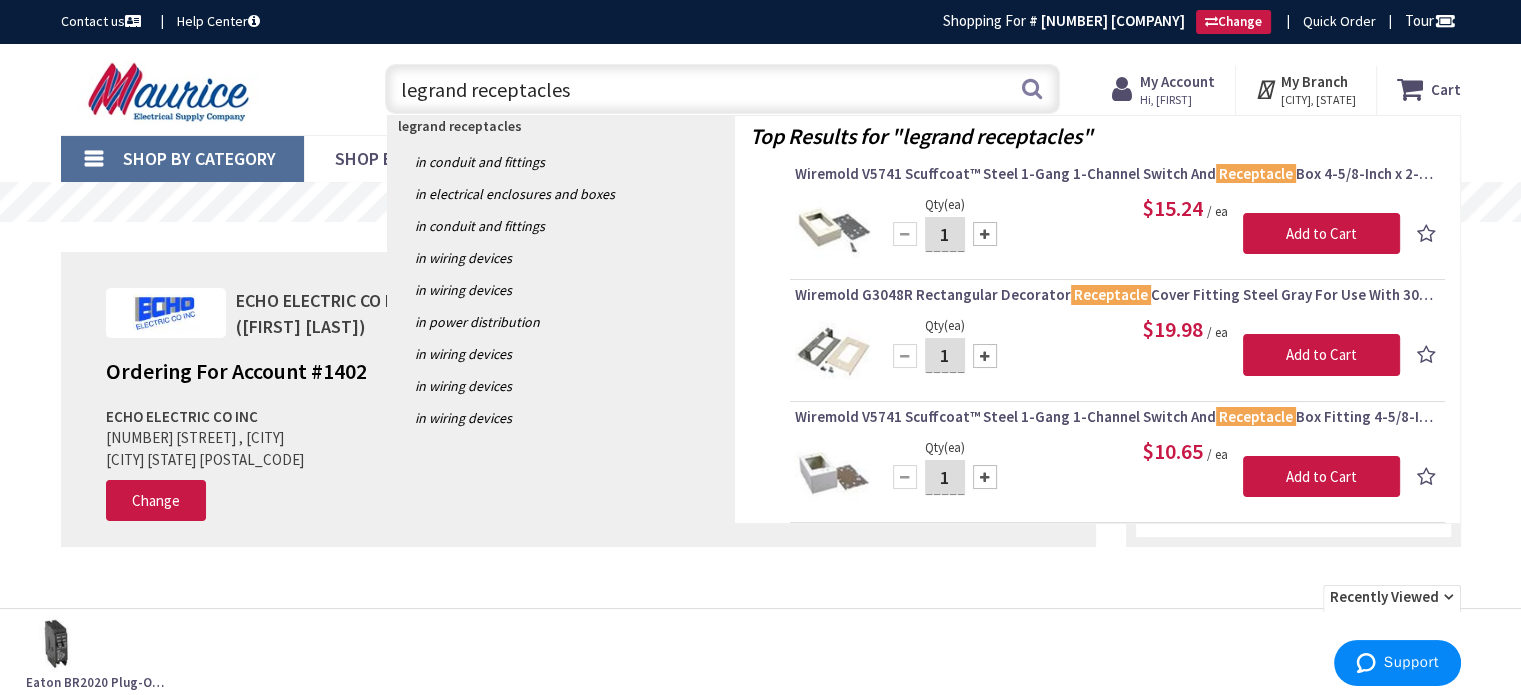 type on "legrand receptacles" 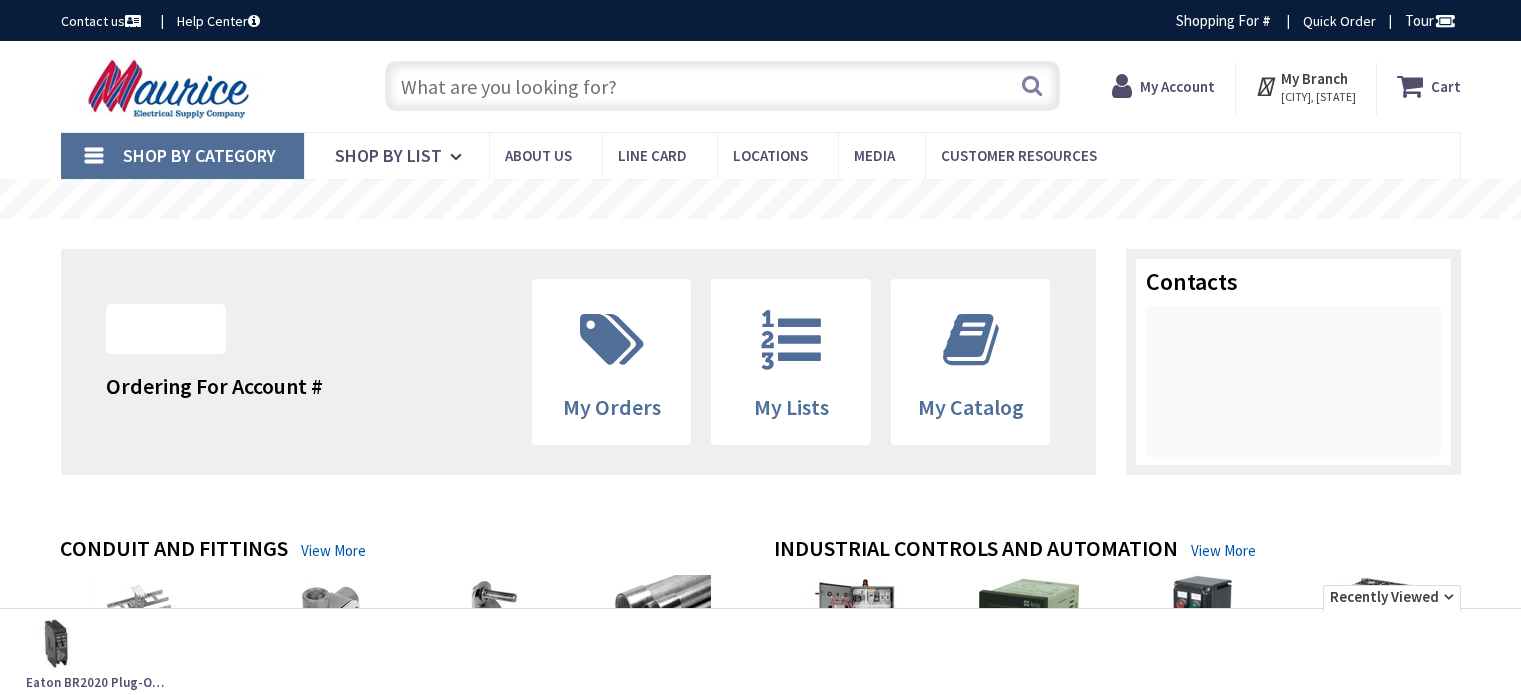 scroll, scrollTop: 0, scrollLeft: 0, axis: both 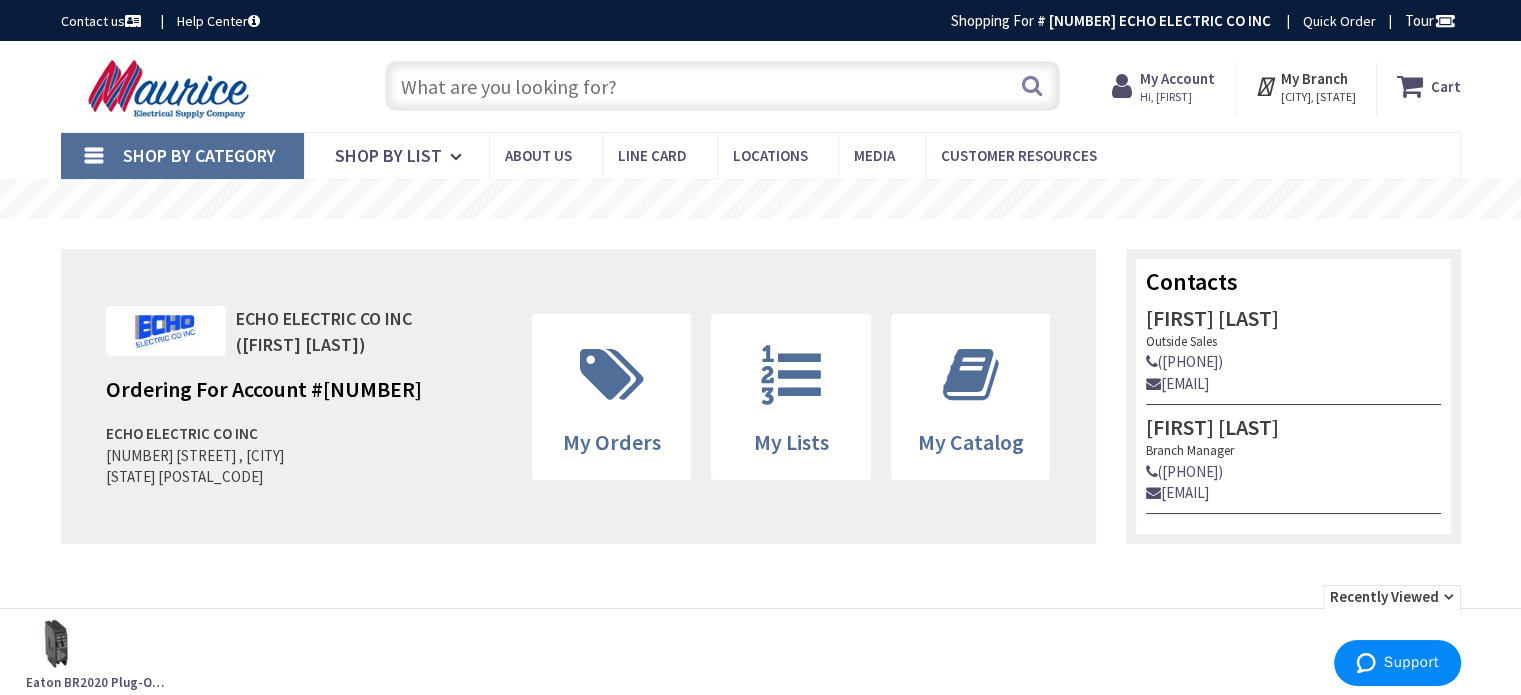 click at bounding box center (722, 86) 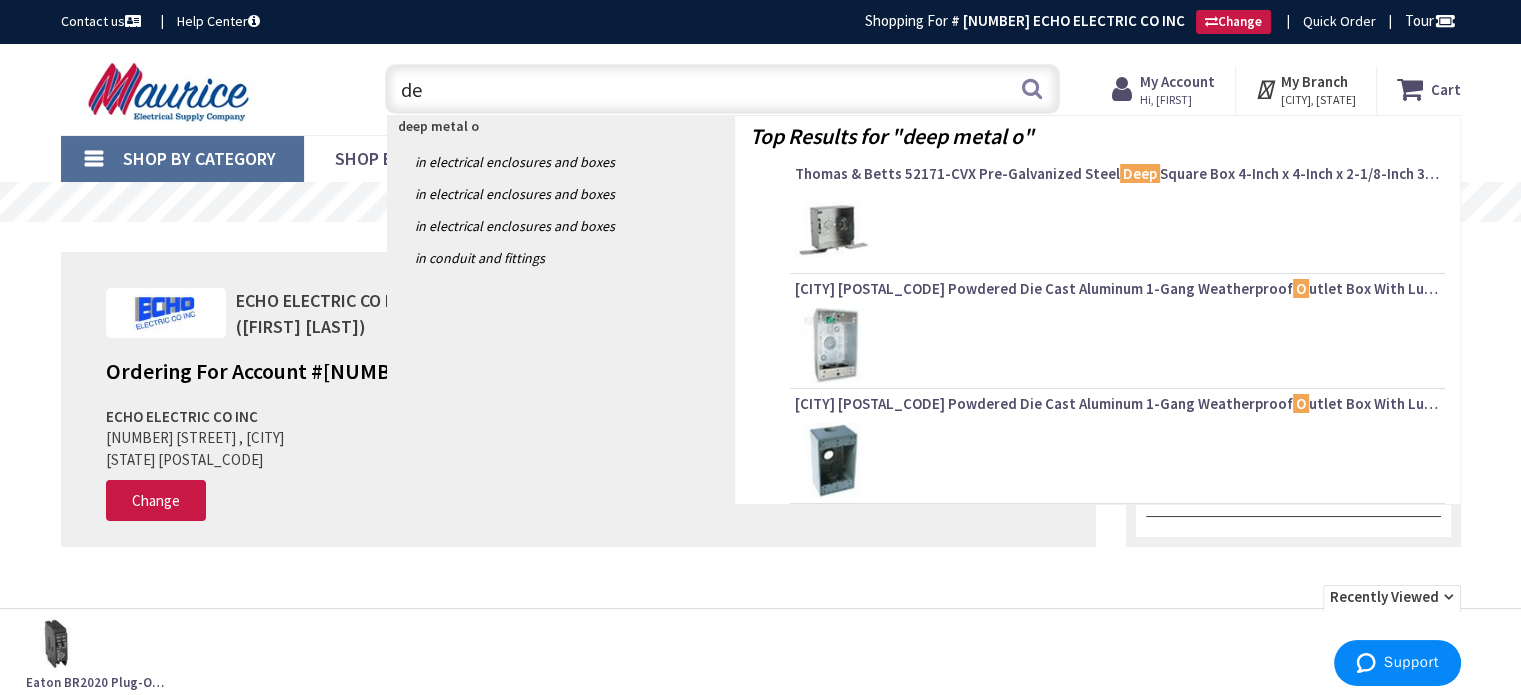 type on "d" 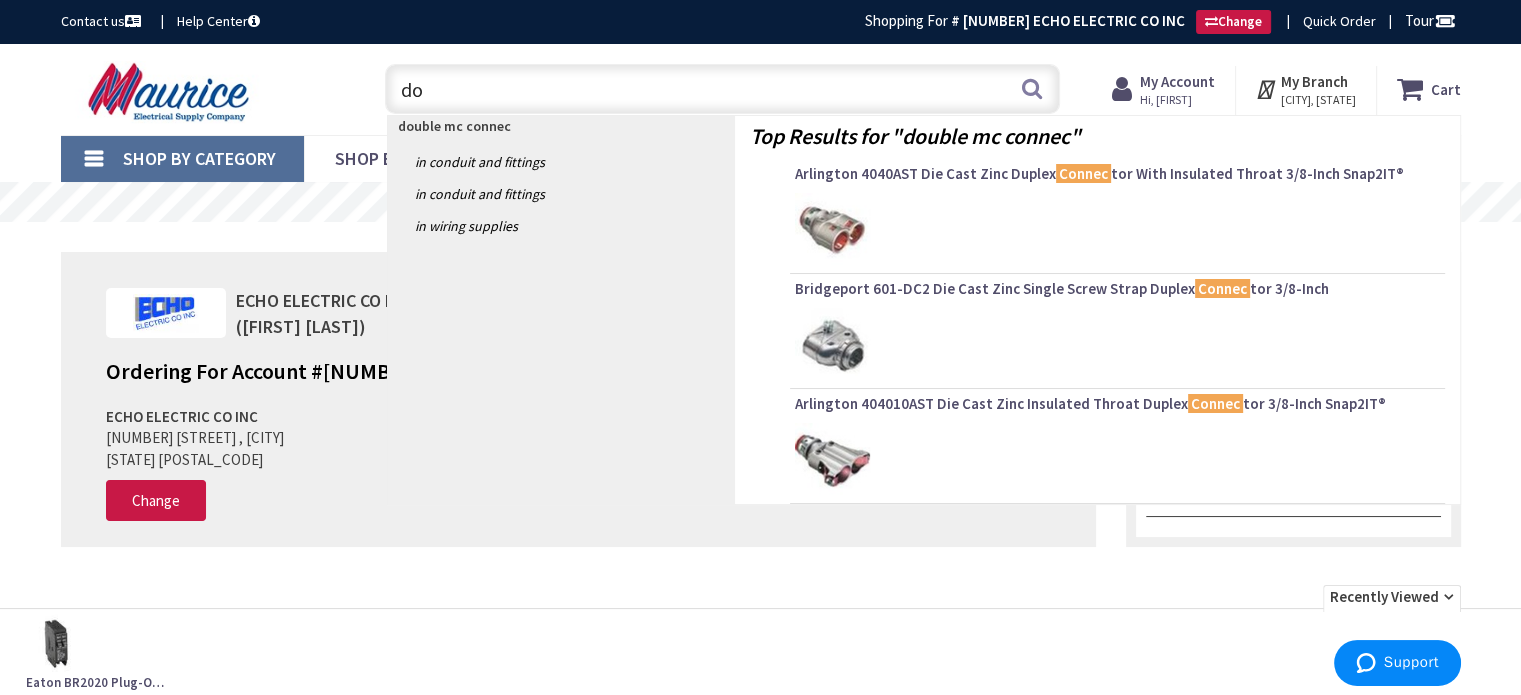 type on "d" 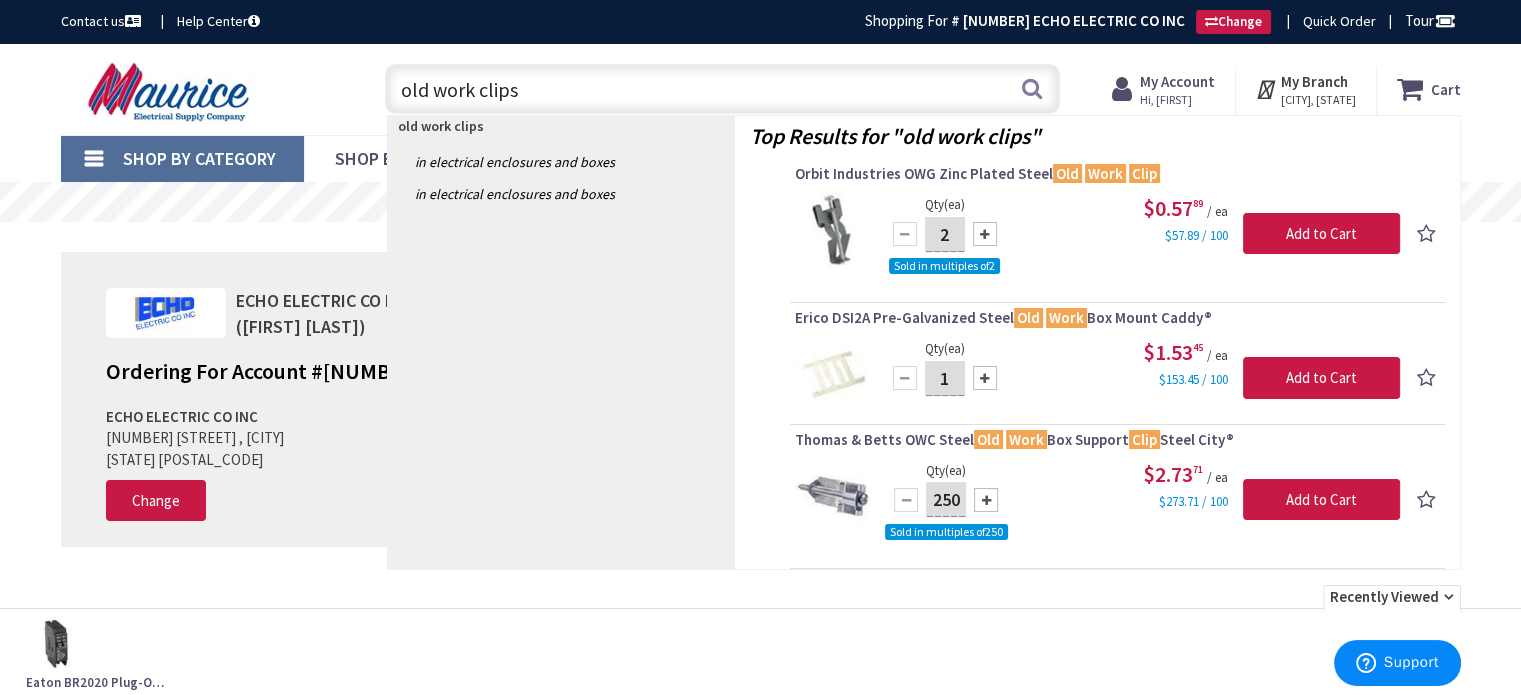 drag, startPoint x: 540, startPoint y: 91, endPoint x: 342, endPoint y: 95, distance: 198.0404 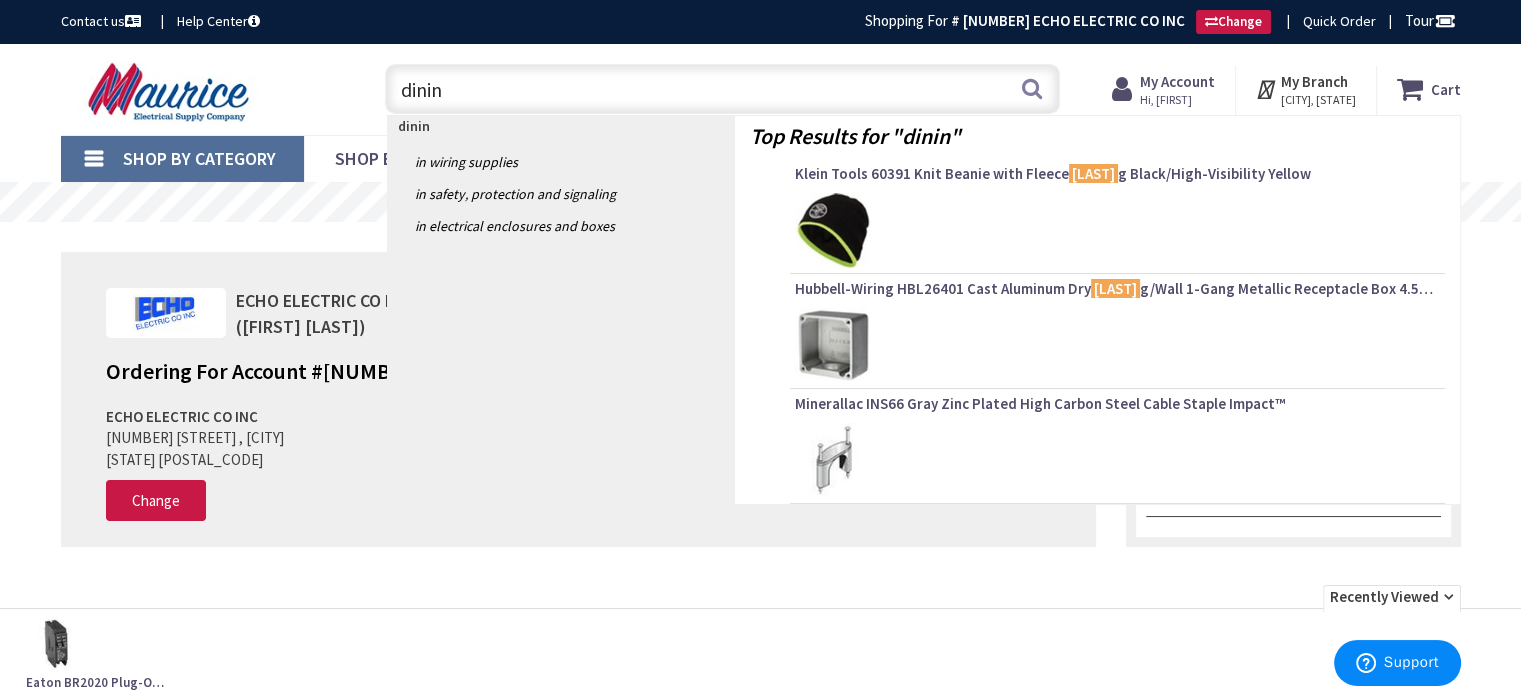 type on "dinin" 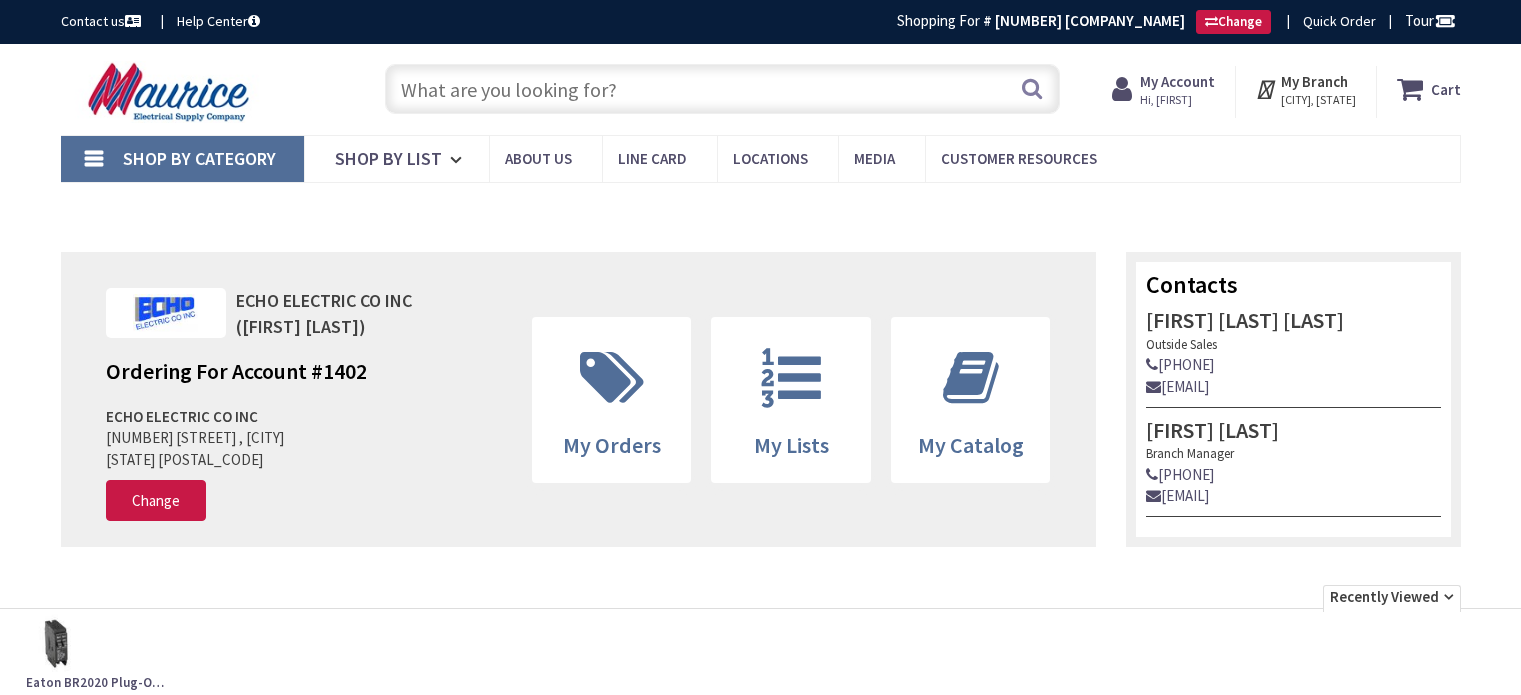 scroll, scrollTop: 0, scrollLeft: 0, axis: both 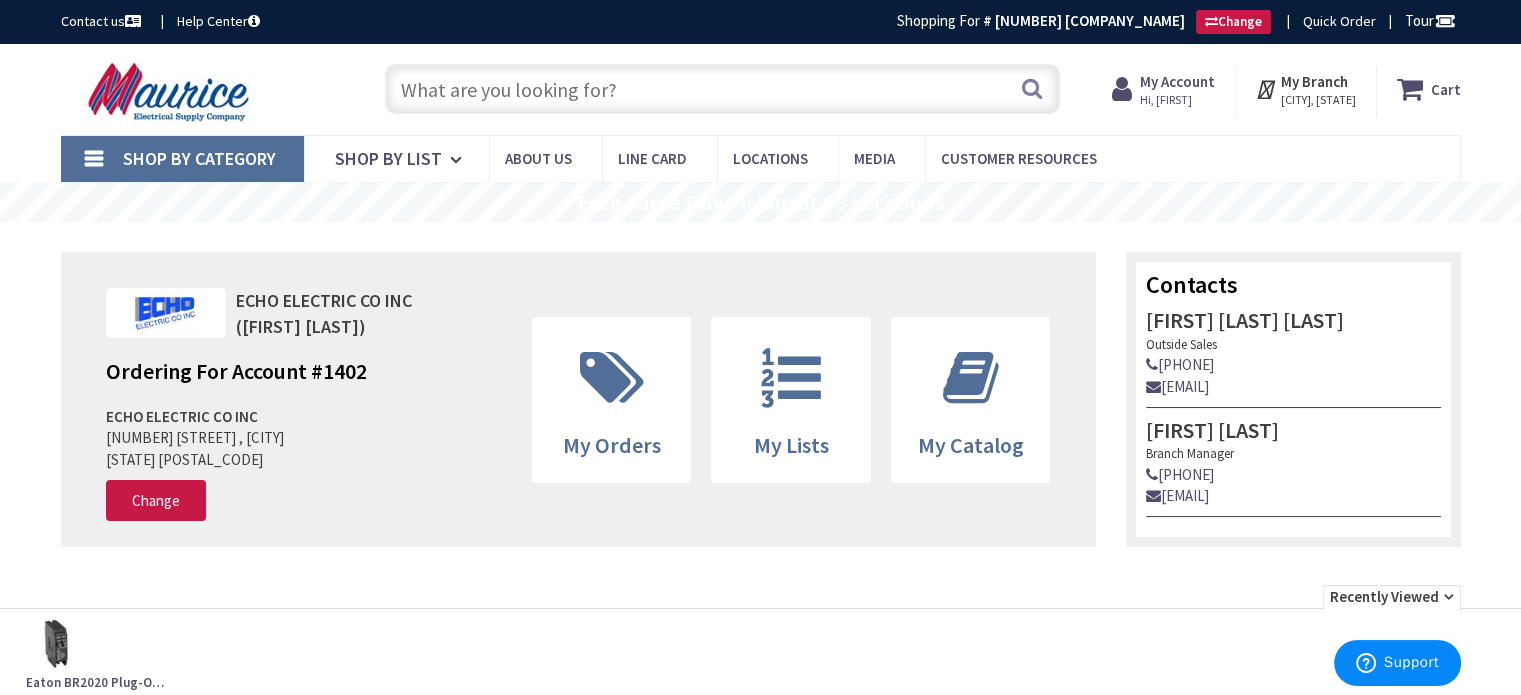 click at bounding box center [722, 89] 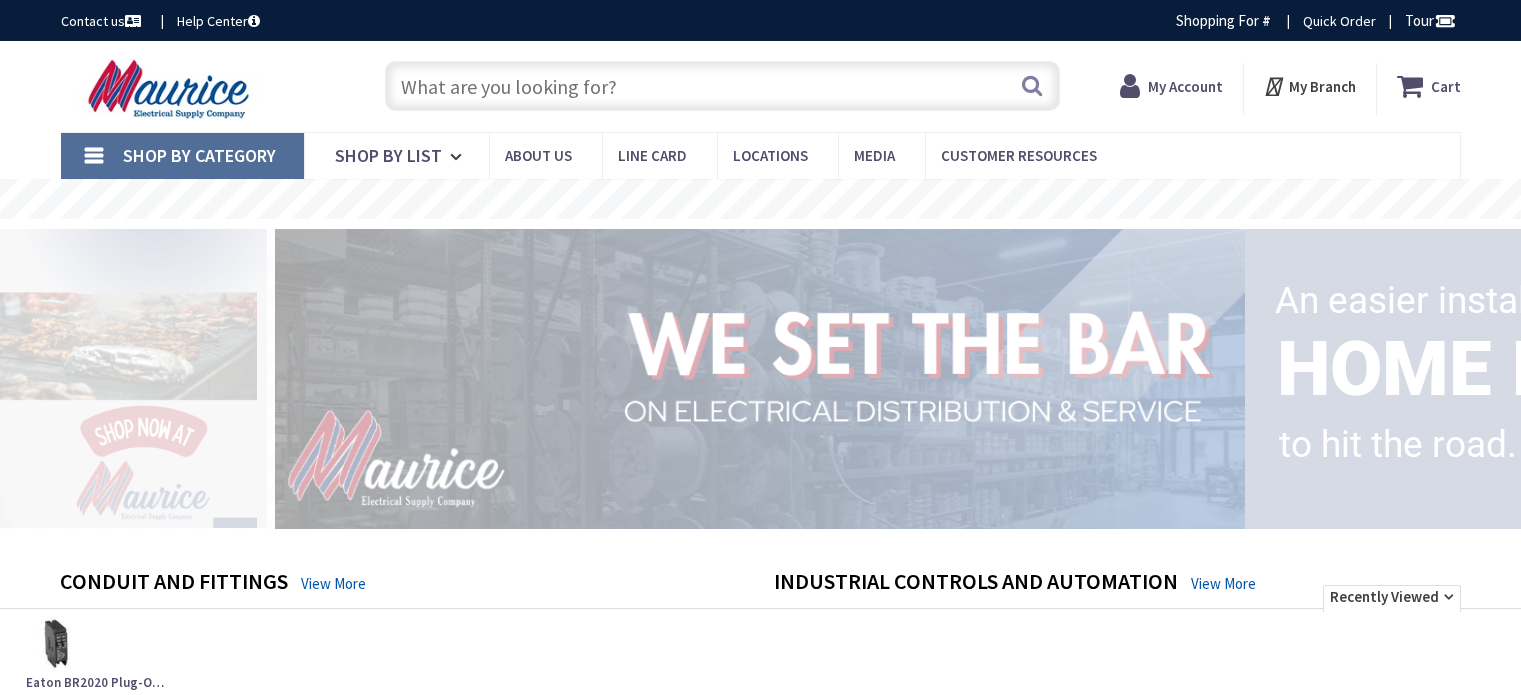 scroll, scrollTop: 0, scrollLeft: 0, axis: both 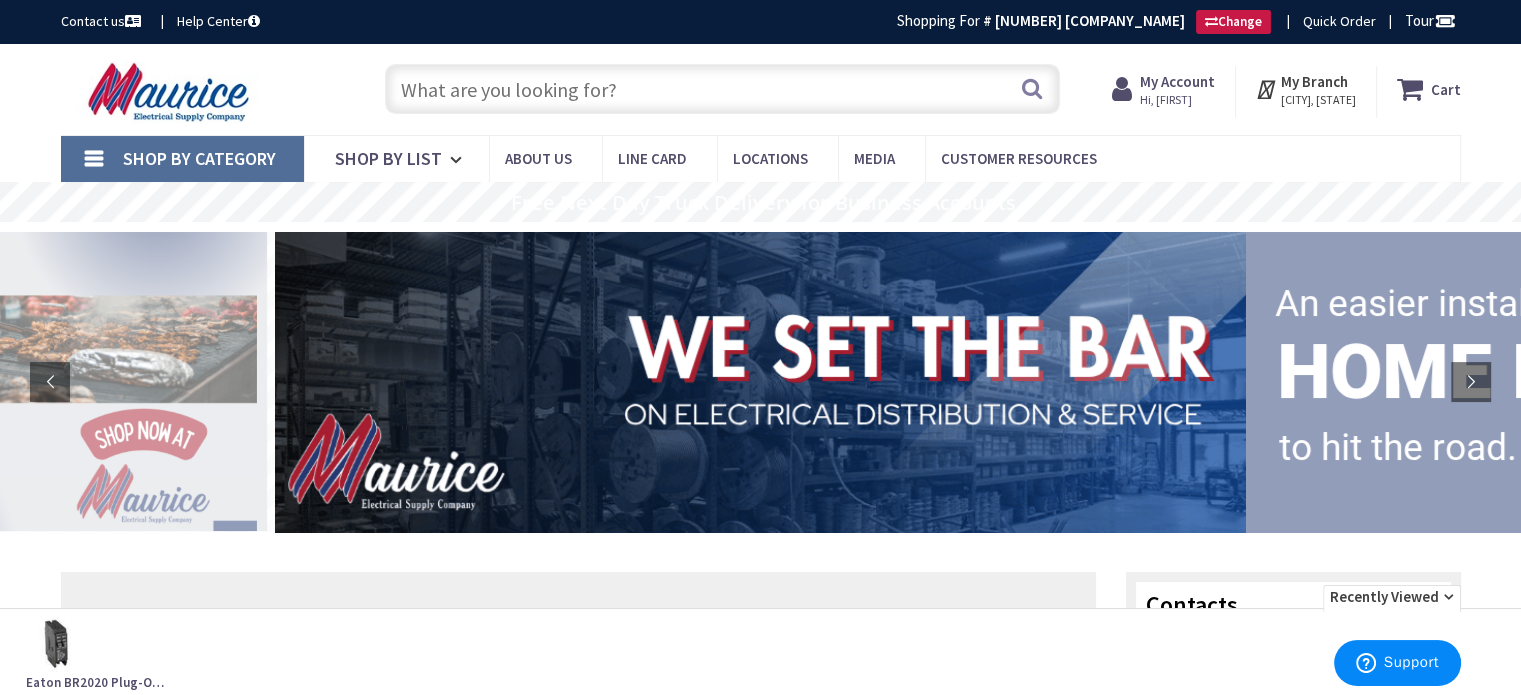 click at bounding box center (722, 89) 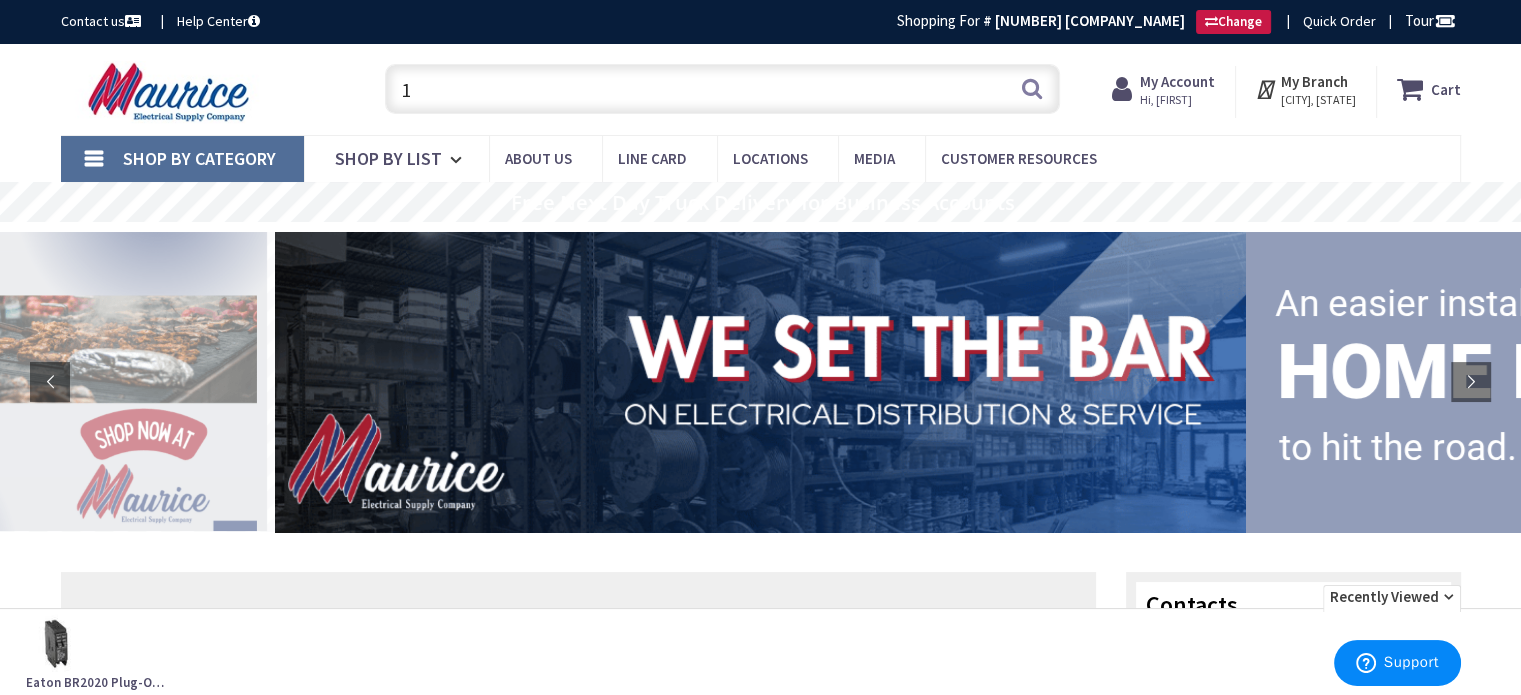 scroll, scrollTop: 0, scrollLeft: 0, axis: both 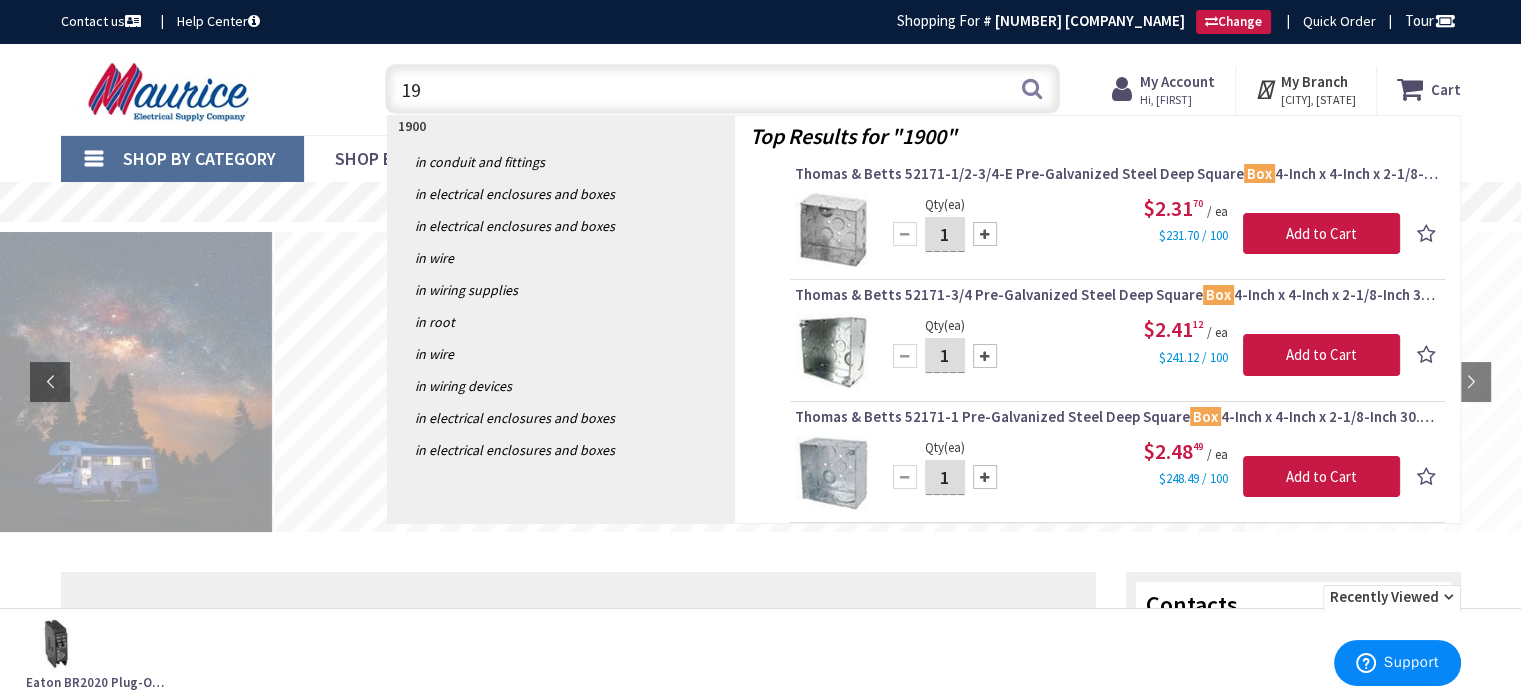type on "1" 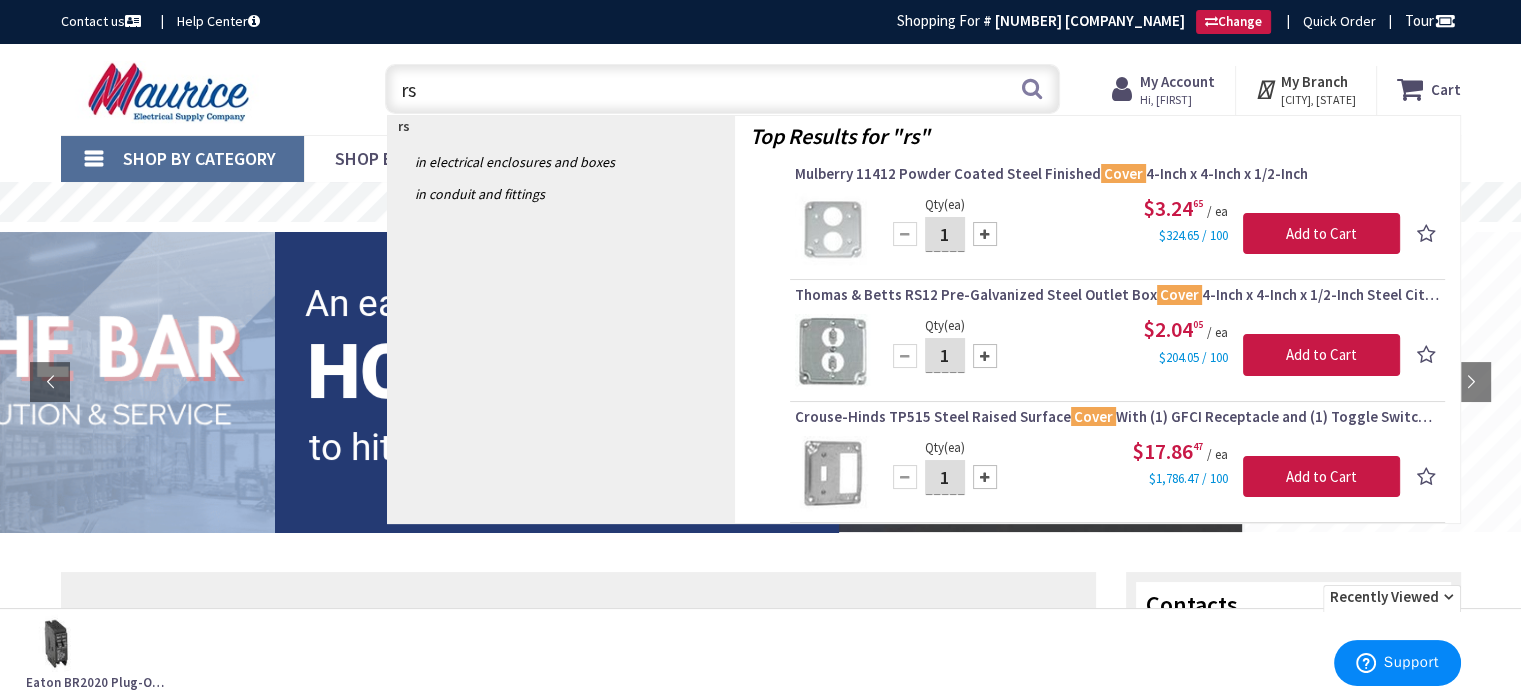 type on "r" 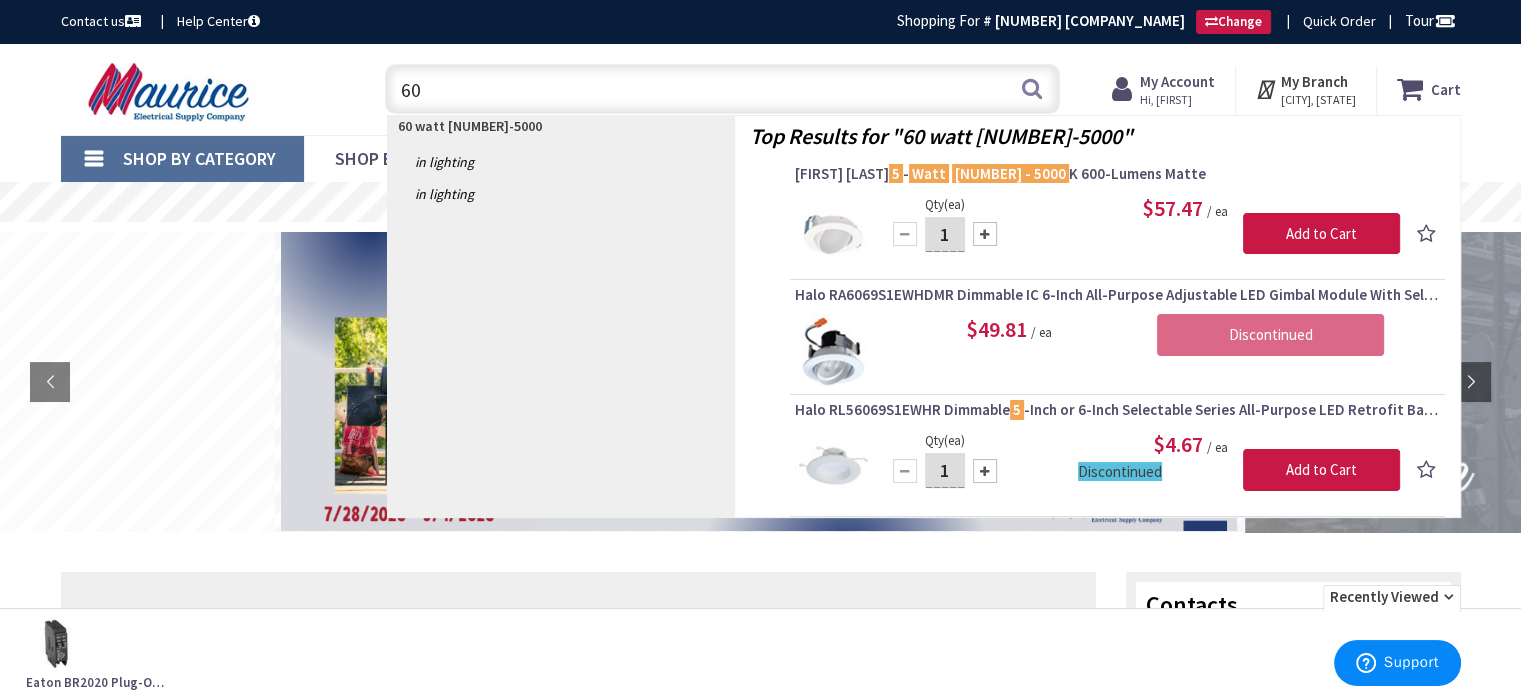 type on "6" 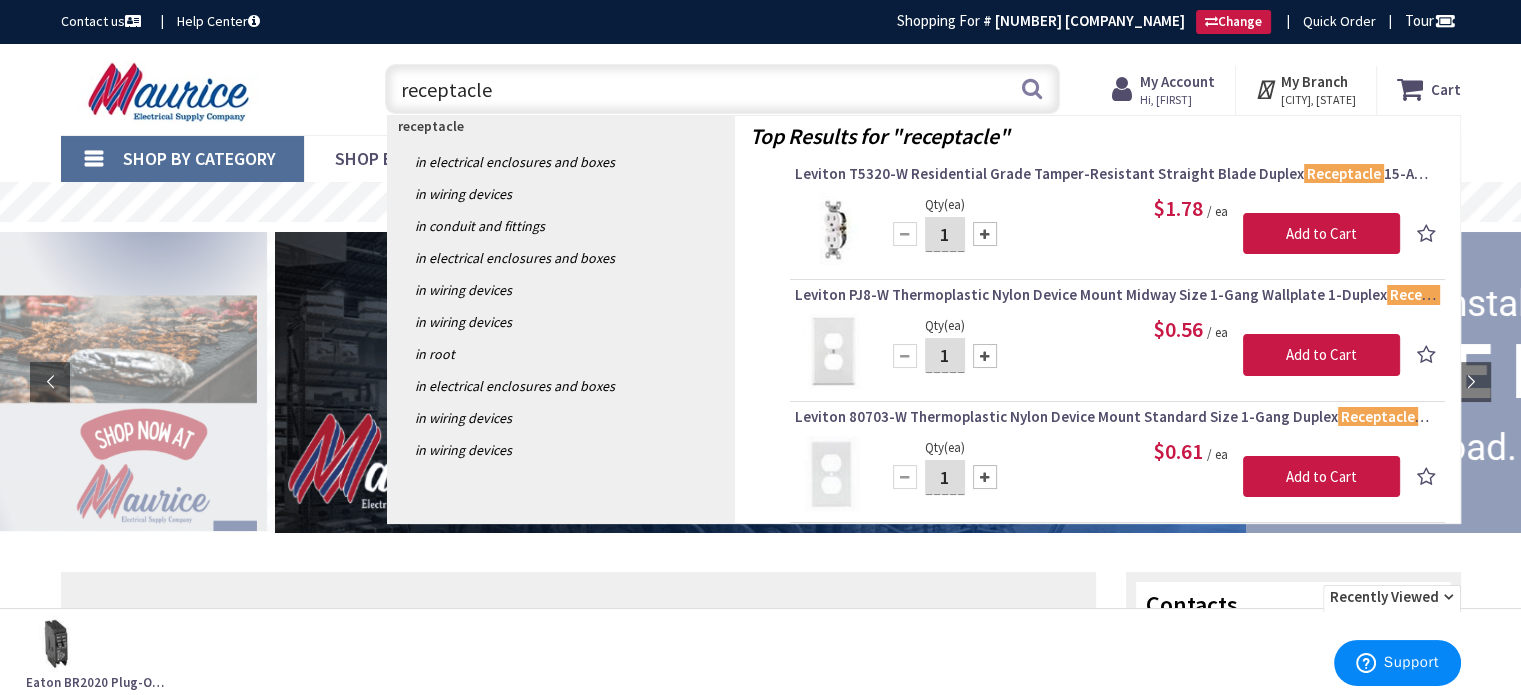 type on "receptacle" 